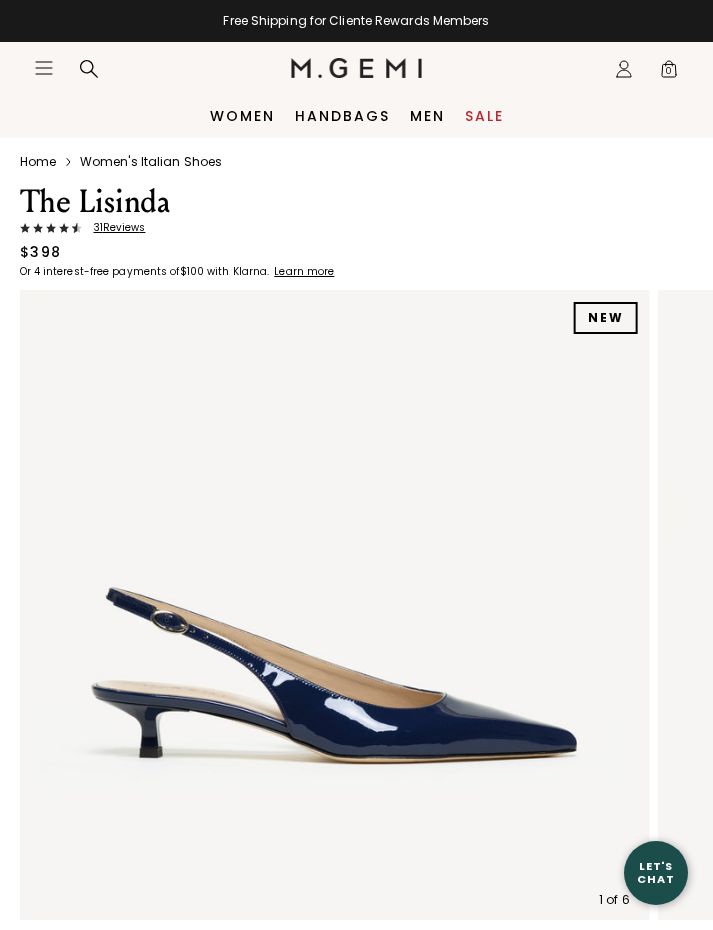 scroll, scrollTop: 0, scrollLeft: 0, axis: both 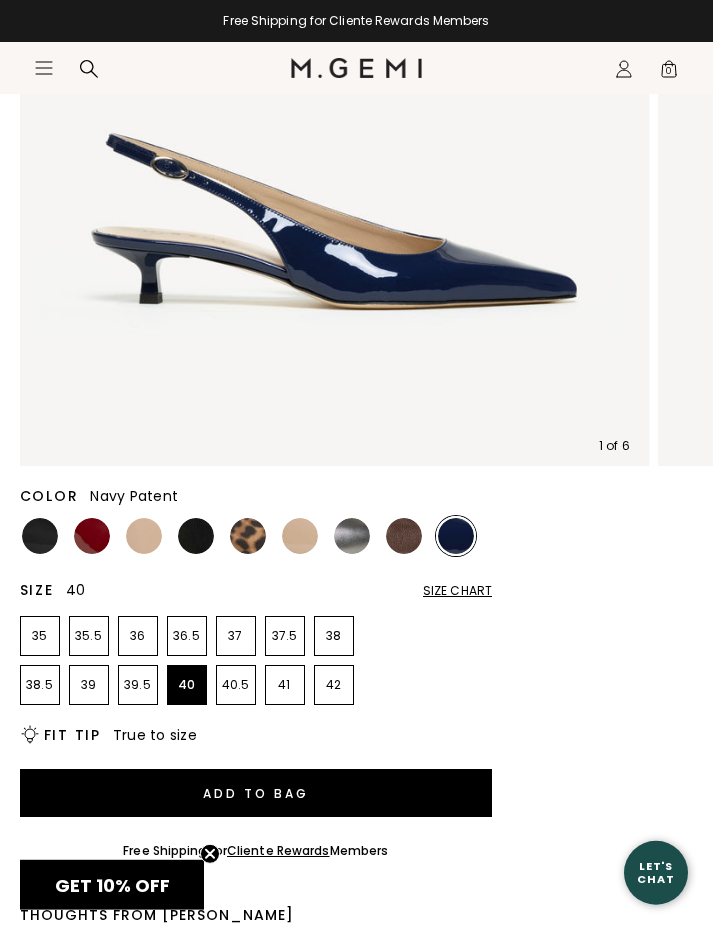 click on "40" at bounding box center [187, 685] 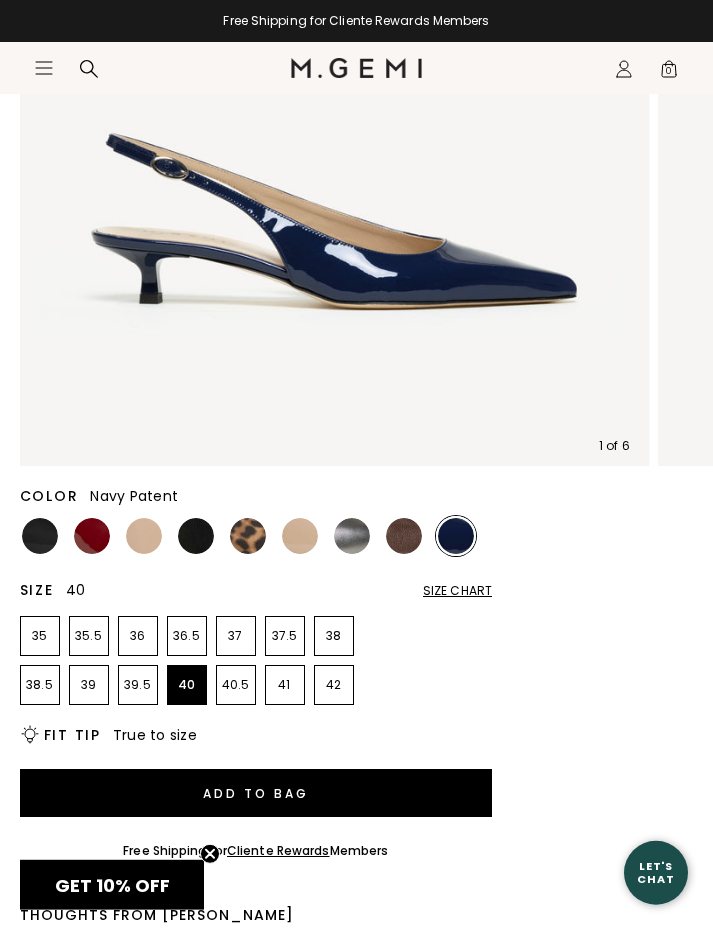 click on "Add to Bag" at bounding box center (256, 793) 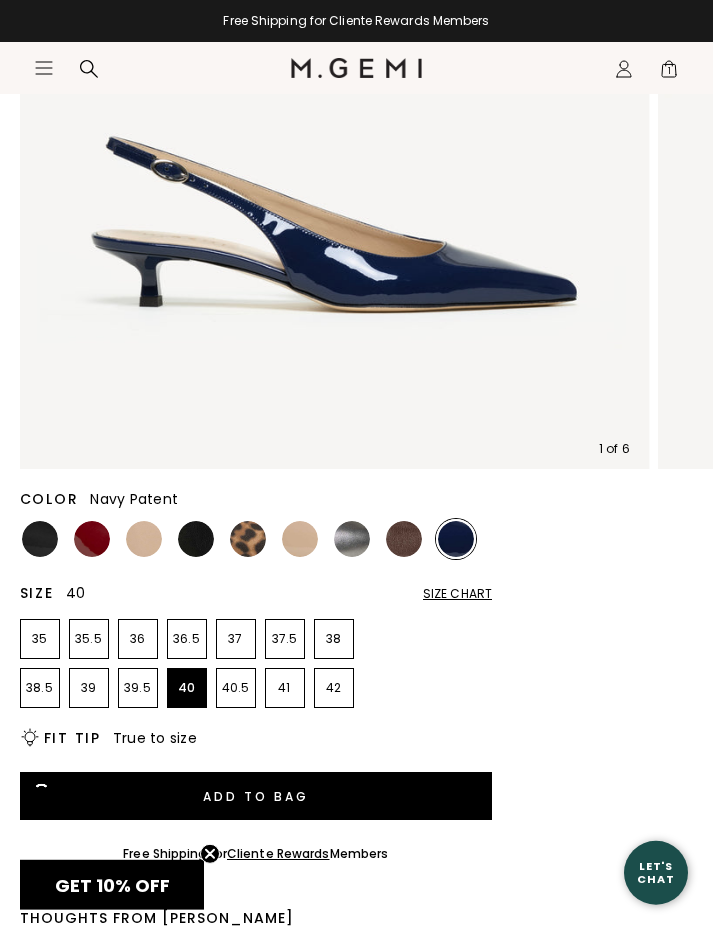 scroll, scrollTop: 0, scrollLeft: 0, axis: both 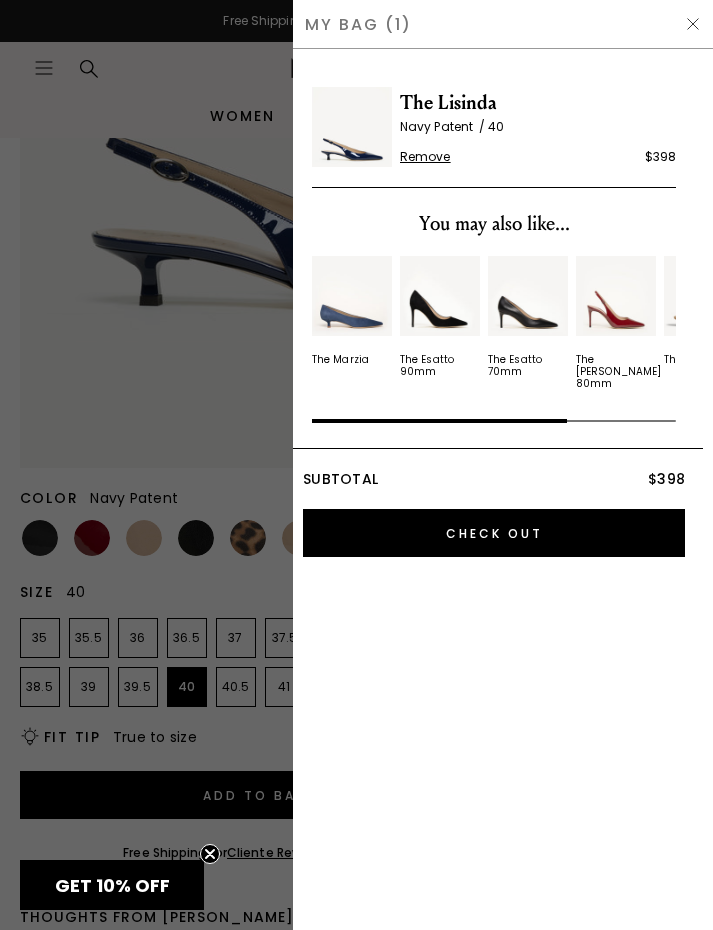 click on "My Bag (1)" at bounding box center [503, 24] 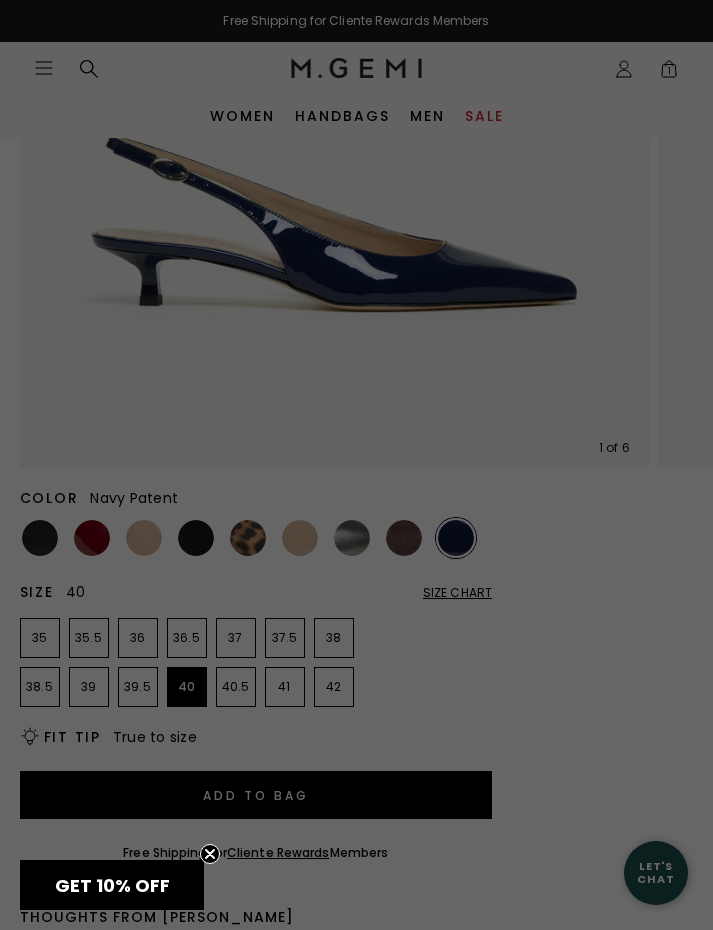 scroll, scrollTop: 455, scrollLeft: 0, axis: vertical 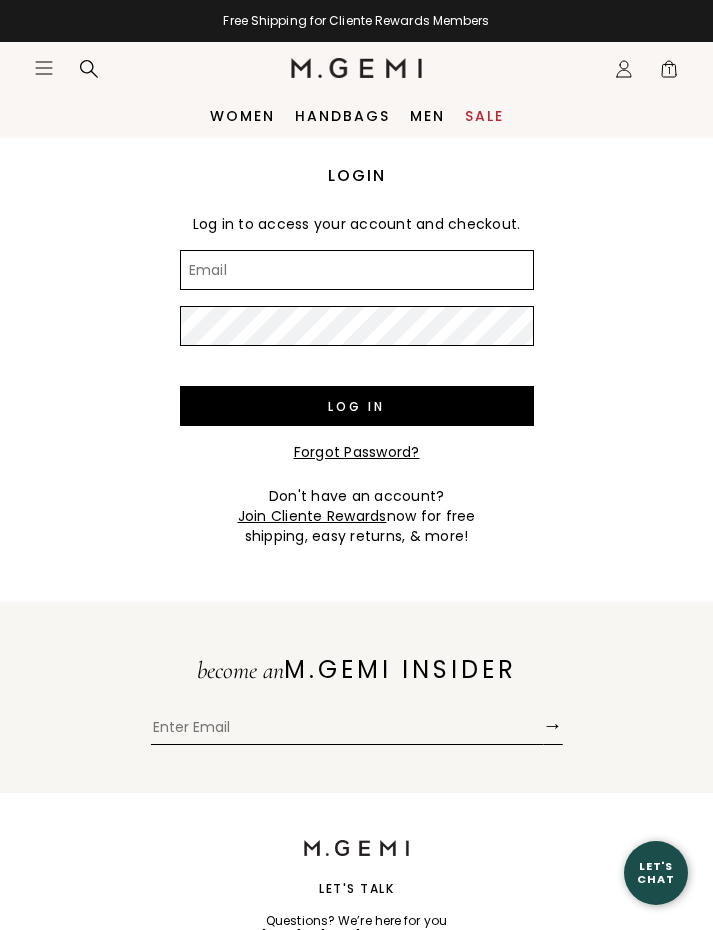 type on "susan.blackburn@comcast.net" 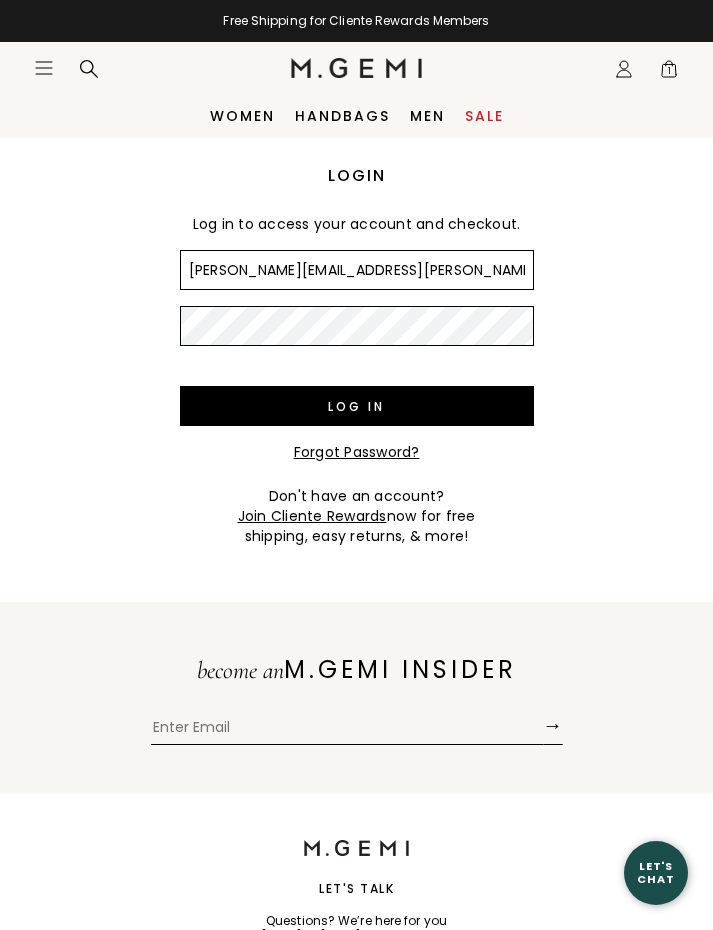 click on "Log in" at bounding box center (357, 406) 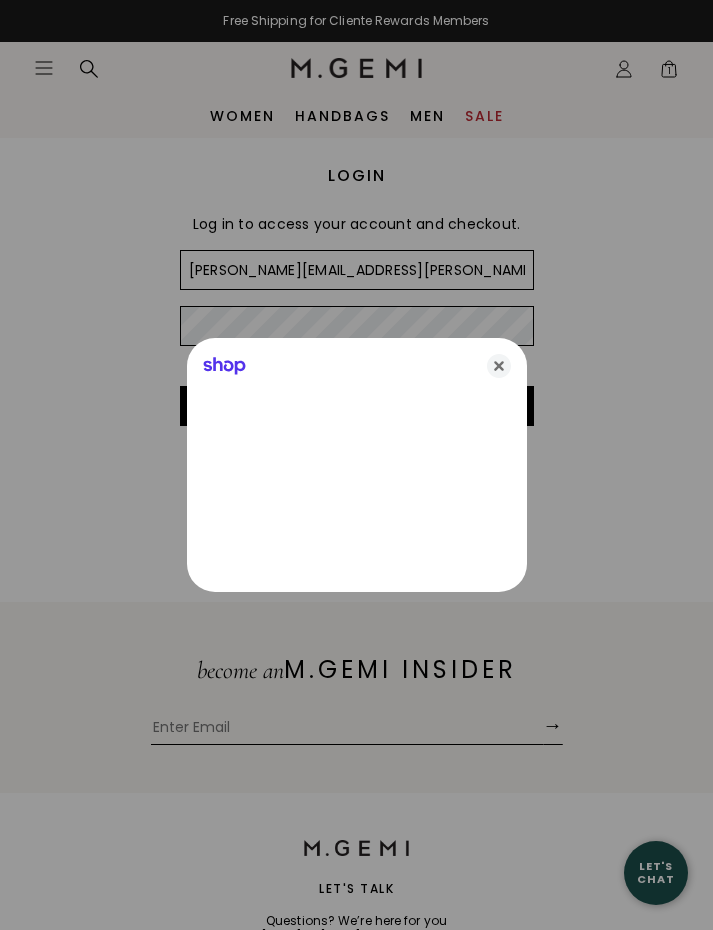 click 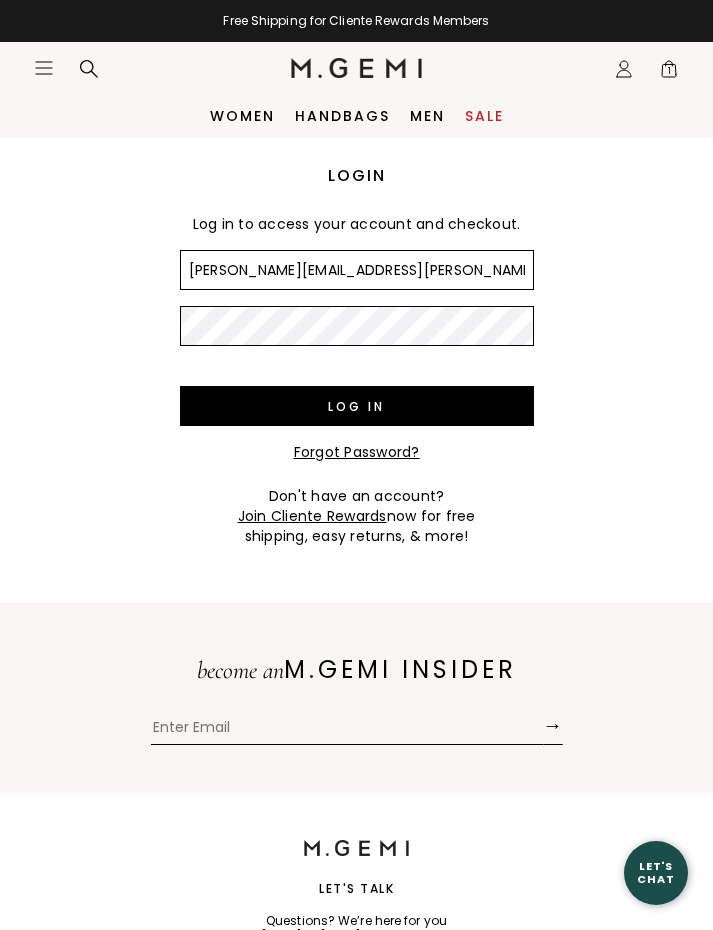 click on "Log in" at bounding box center (357, 406) 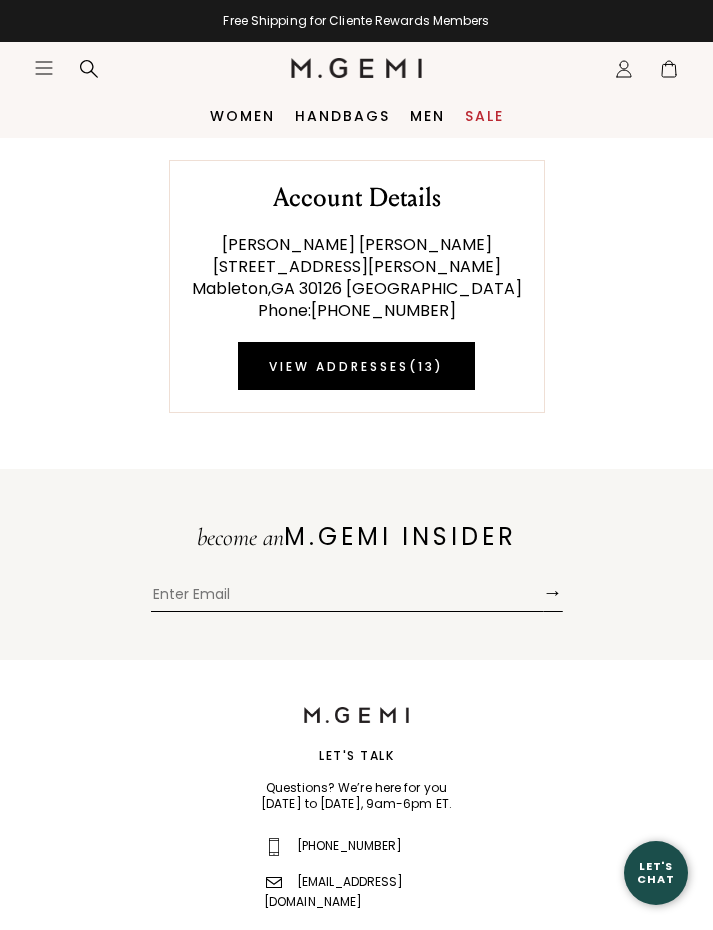 scroll, scrollTop: 0, scrollLeft: 0, axis: both 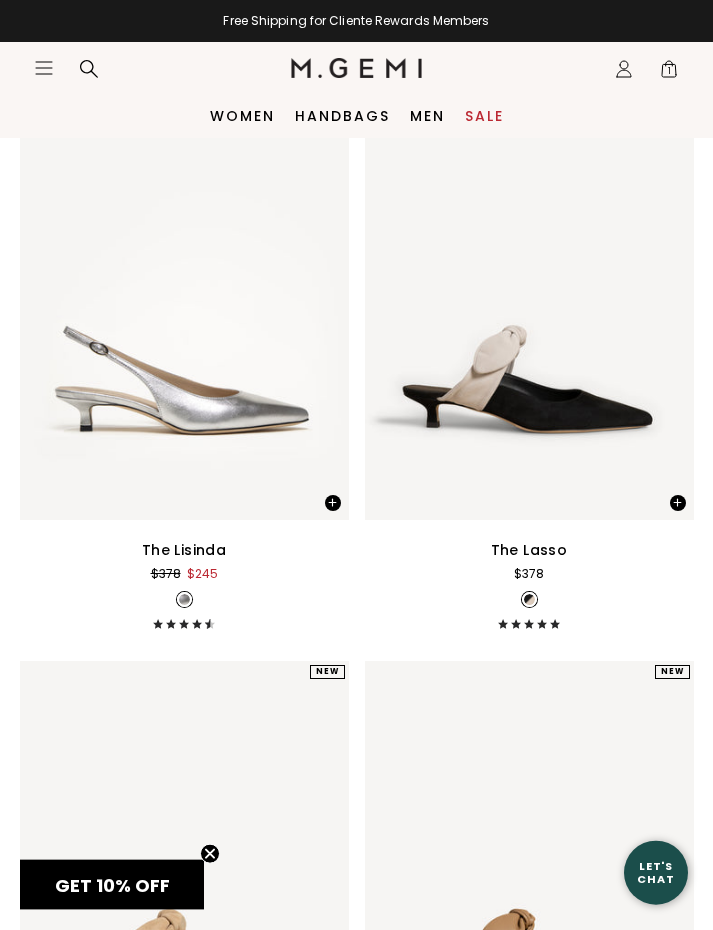 click on "Icons/20x20/hamburger@2x" 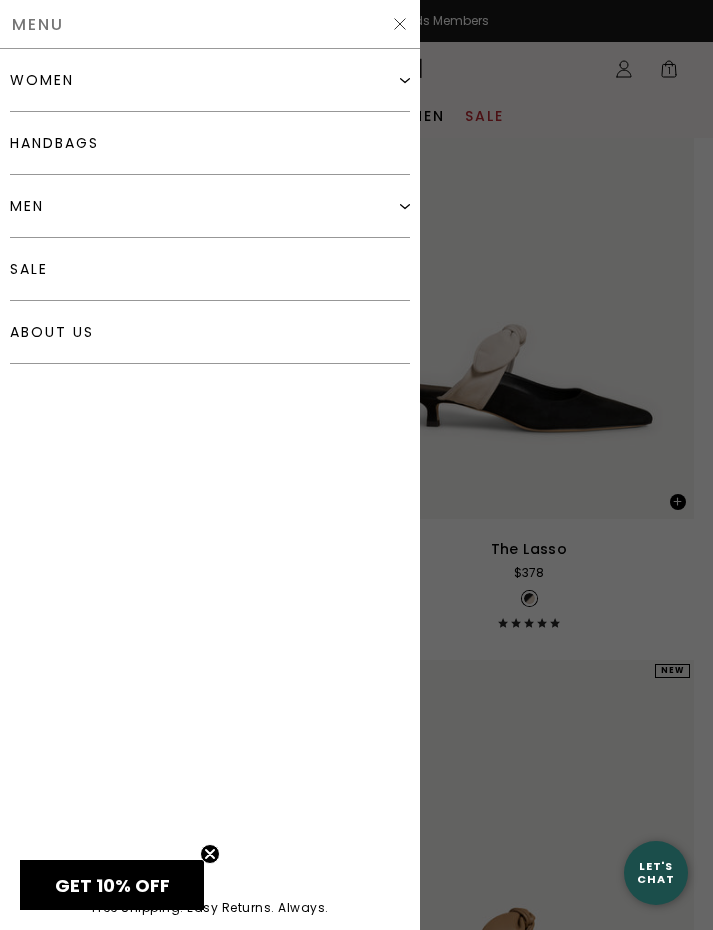 click on "handbags" at bounding box center [210, 143] 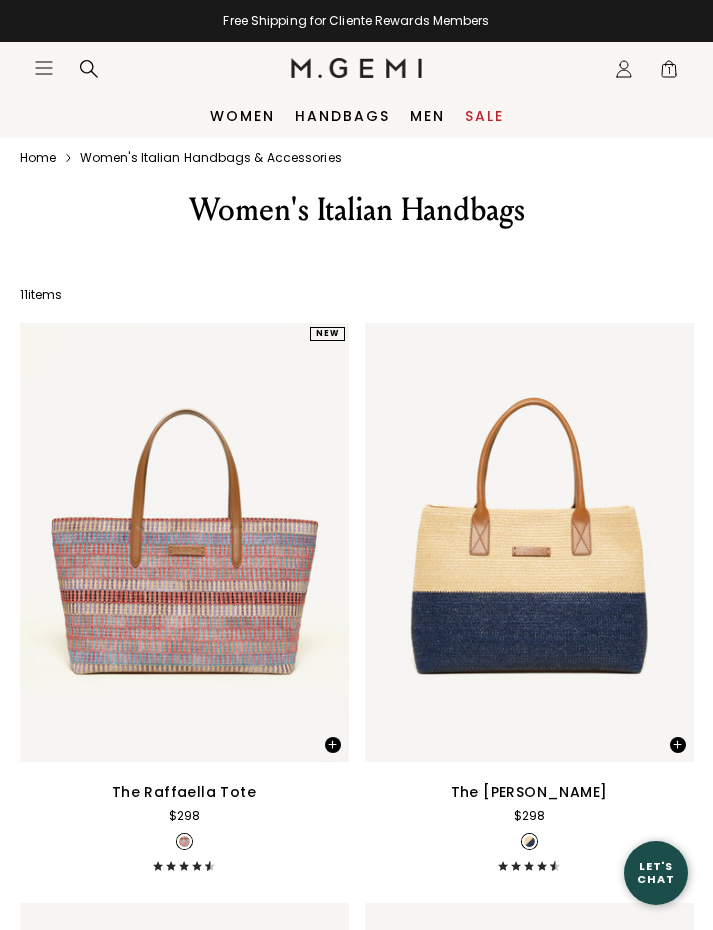 scroll, scrollTop: 0, scrollLeft: 0, axis: both 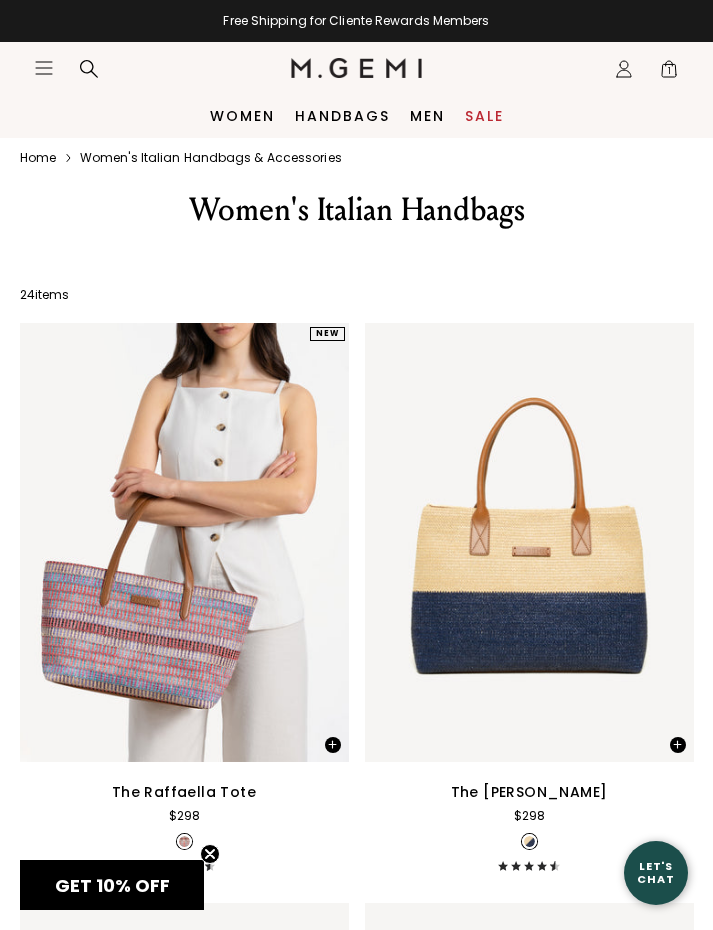 click on "Sale" at bounding box center (484, 116) 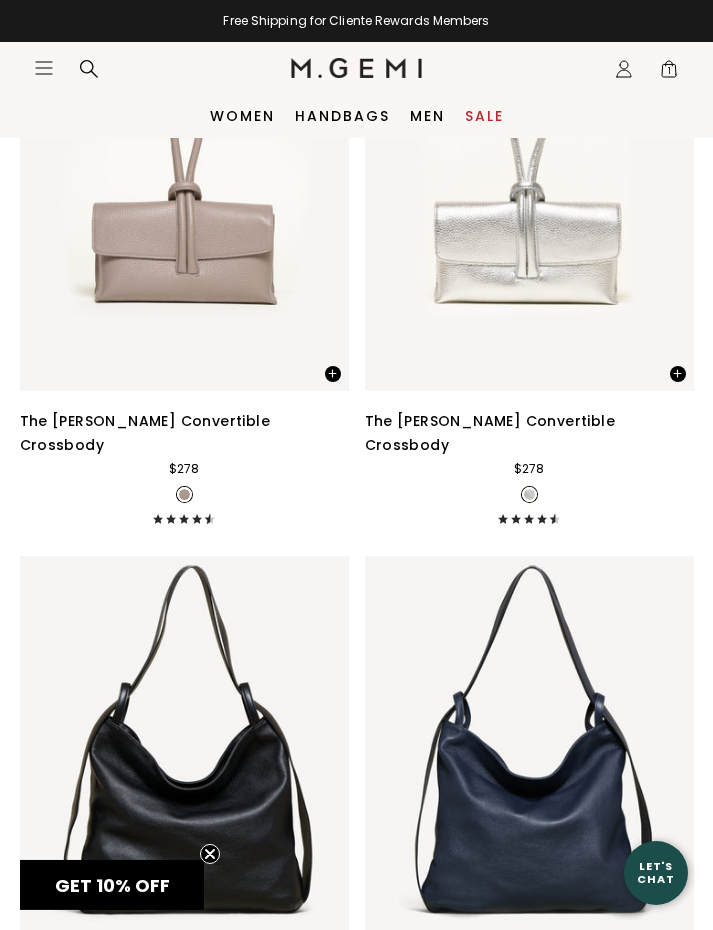 scroll, scrollTop: 5054, scrollLeft: 0, axis: vertical 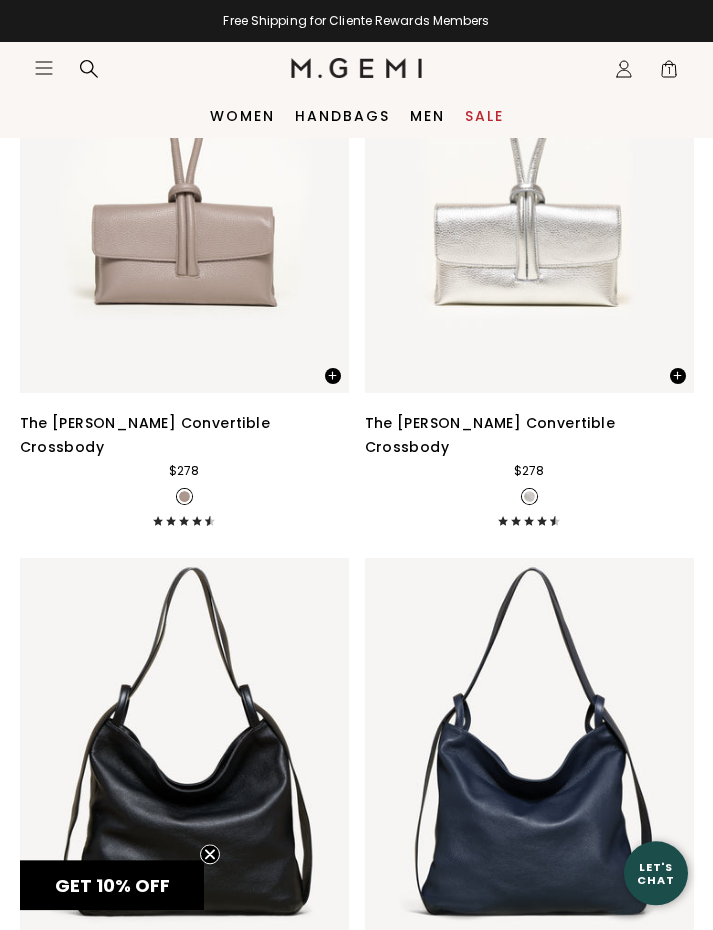 click on "1" at bounding box center [669, 73] 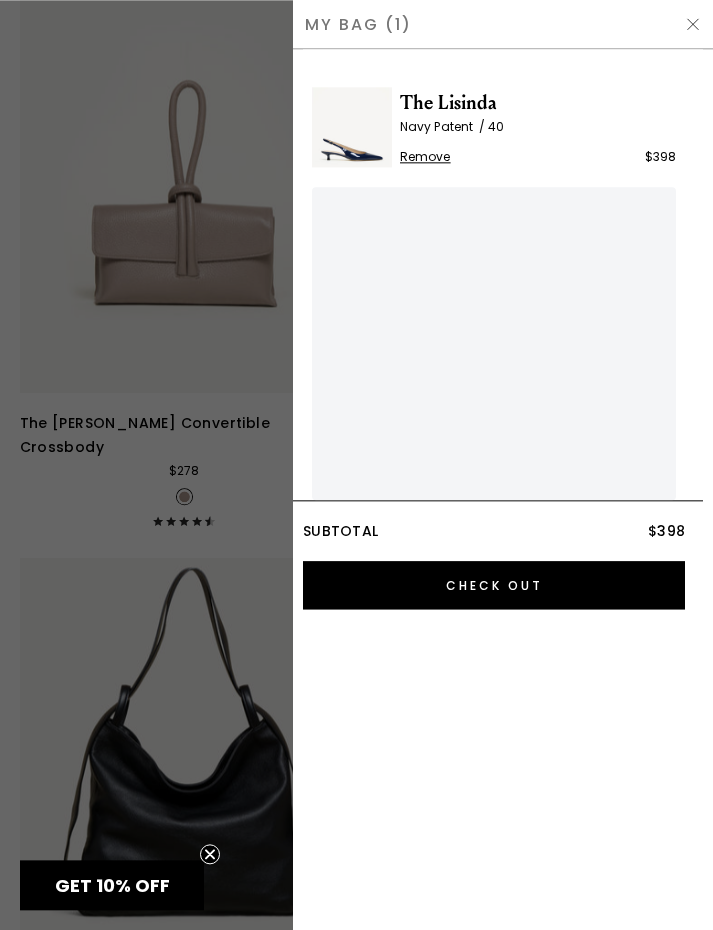 scroll, scrollTop: 0, scrollLeft: 0, axis: both 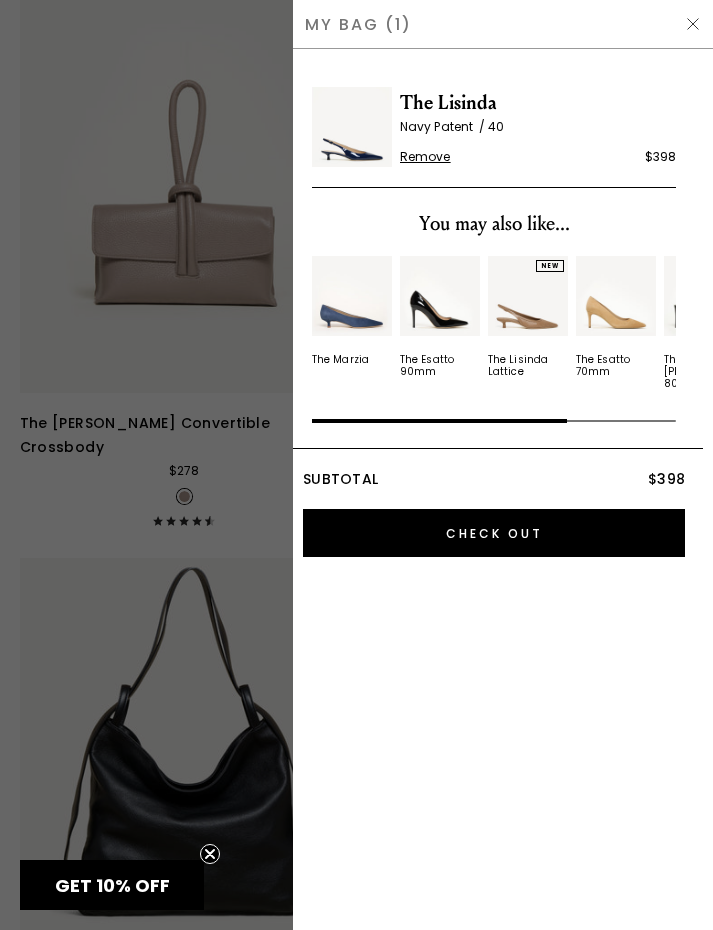 click at bounding box center [356, 465] 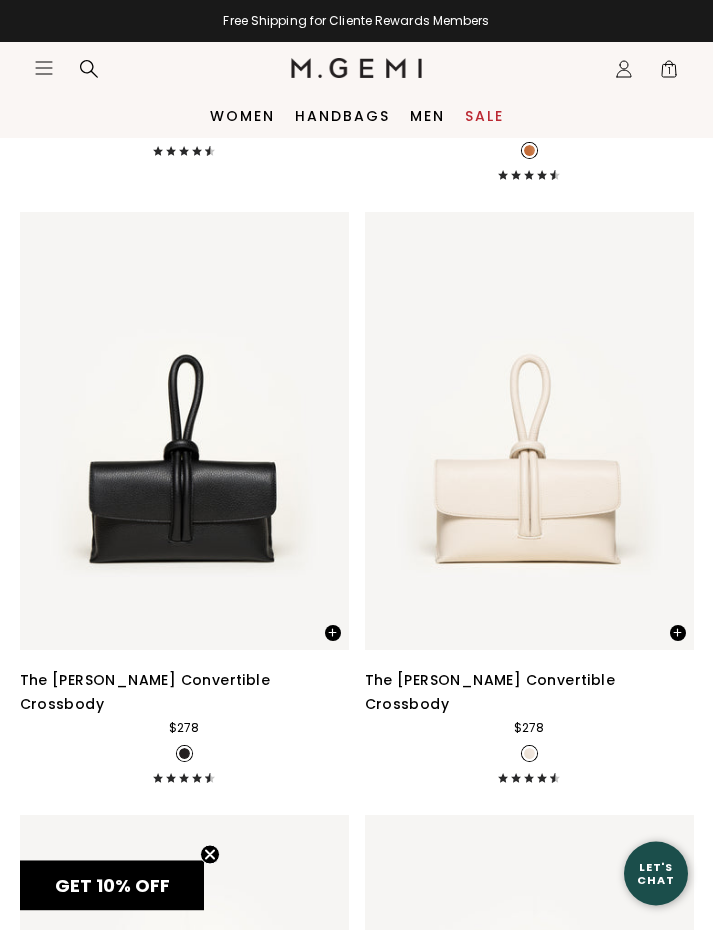 scroll, scrollTop: 4190, scrollLeft: 0, axis: vertical 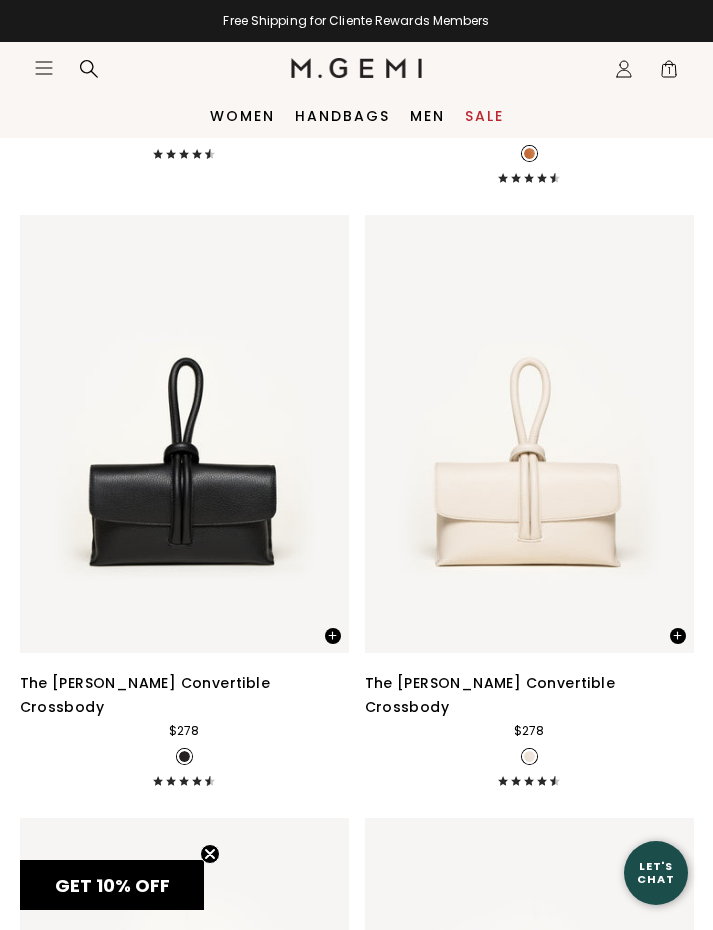 click on "Icons/20x20/profile@2x" 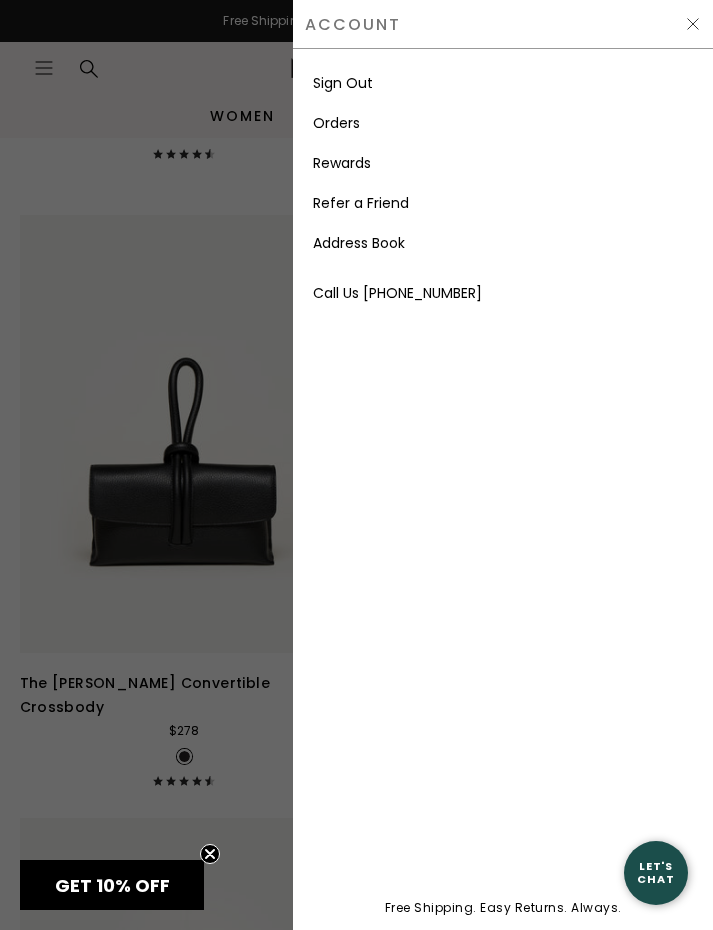 scroll, scrollTop: 0, scrollLeft: 0, axis: both 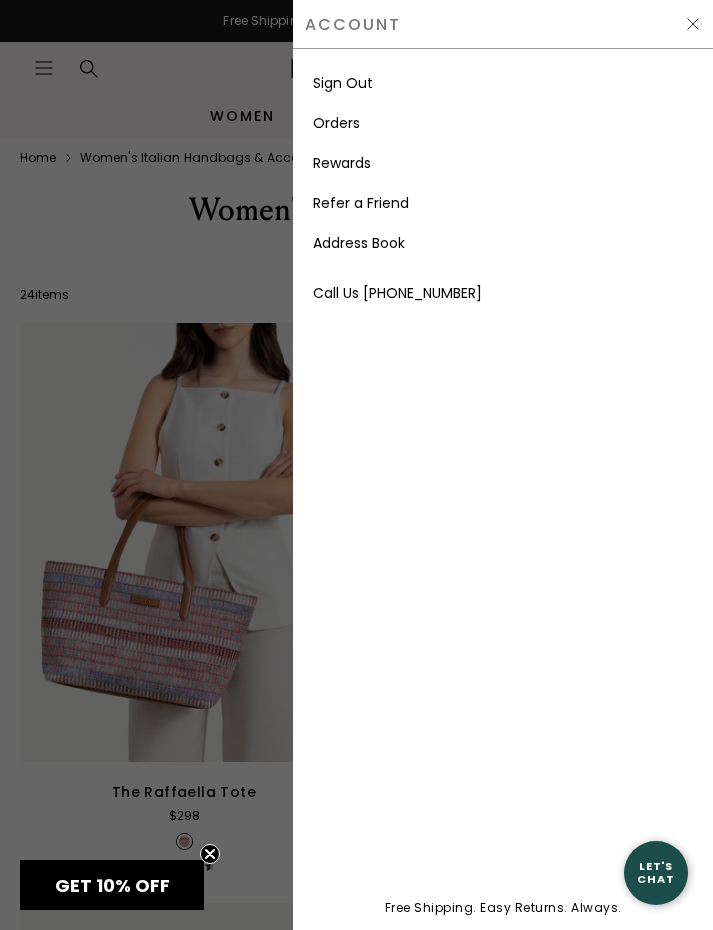 click on "Orders" at bounding box center [336, 123] 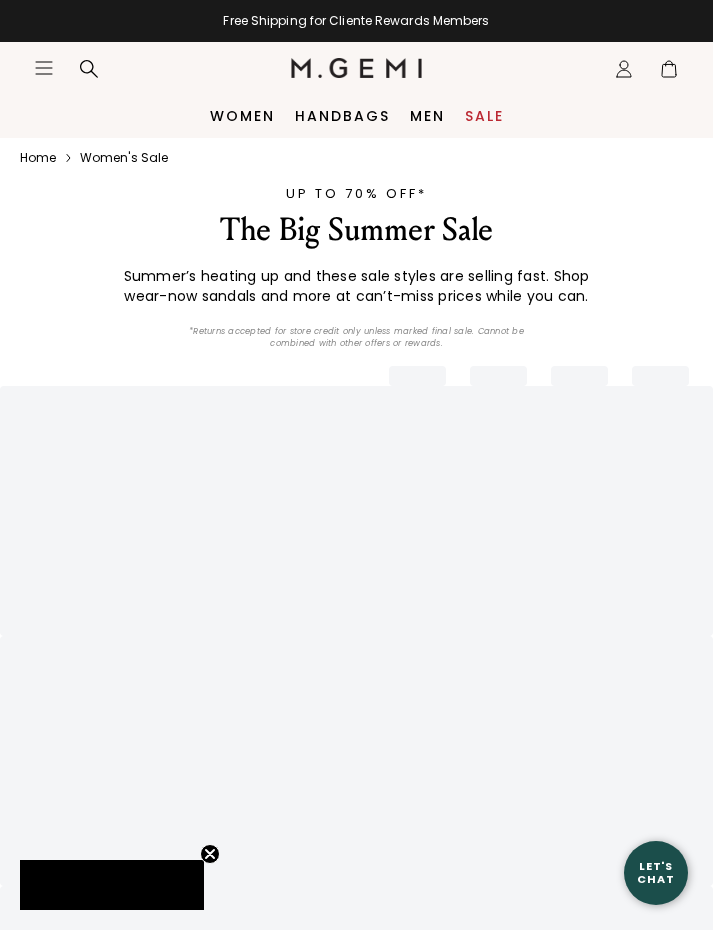 scroll, scrollTop: 0, scrollLeft: 0, axis: both 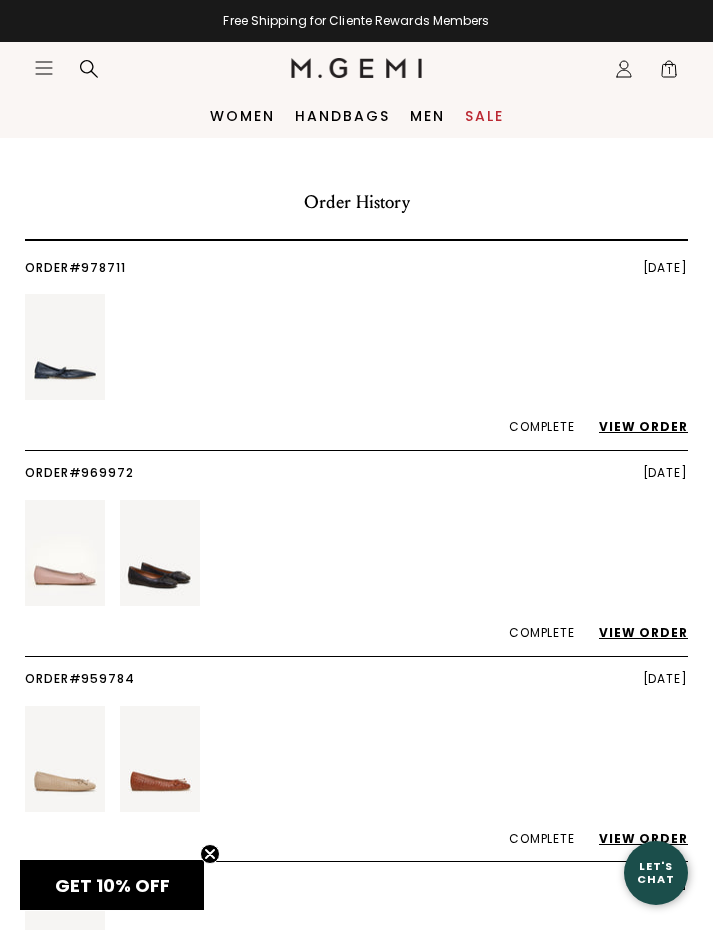 click on "View Order" at bounding box center (633, 426) 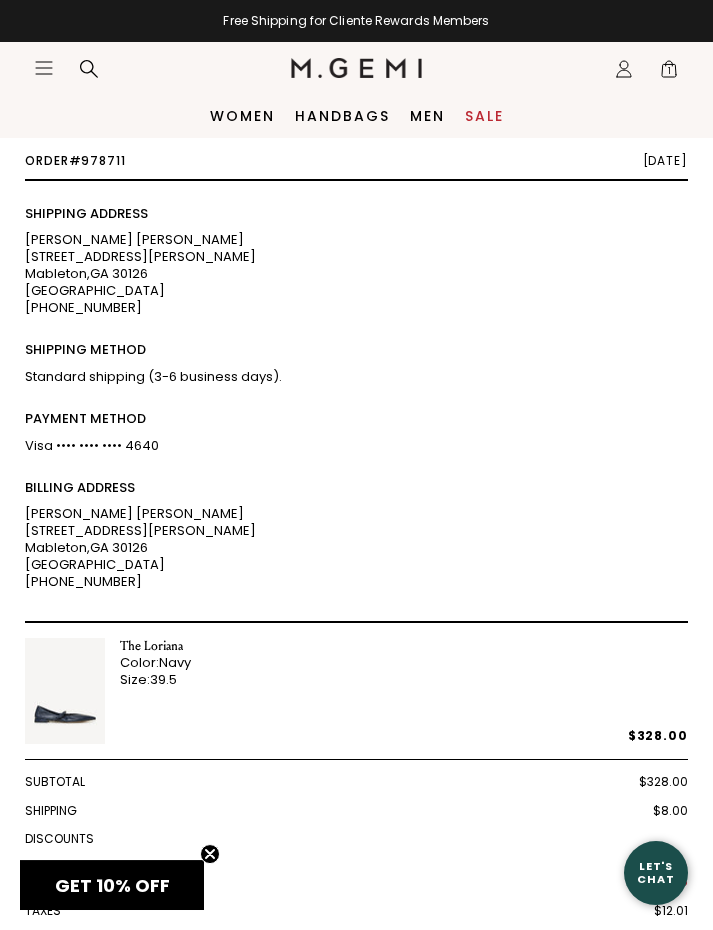 scroll, scrollTop: 0, scrollLeft: 0, axis: both 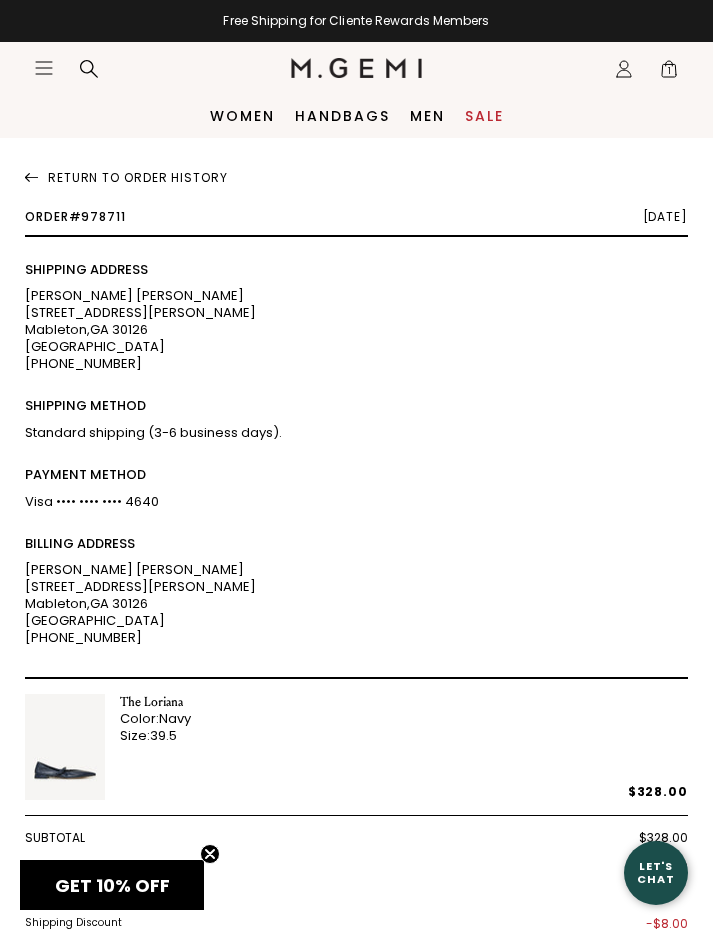 click on "1" at bounding box center [669, 73] 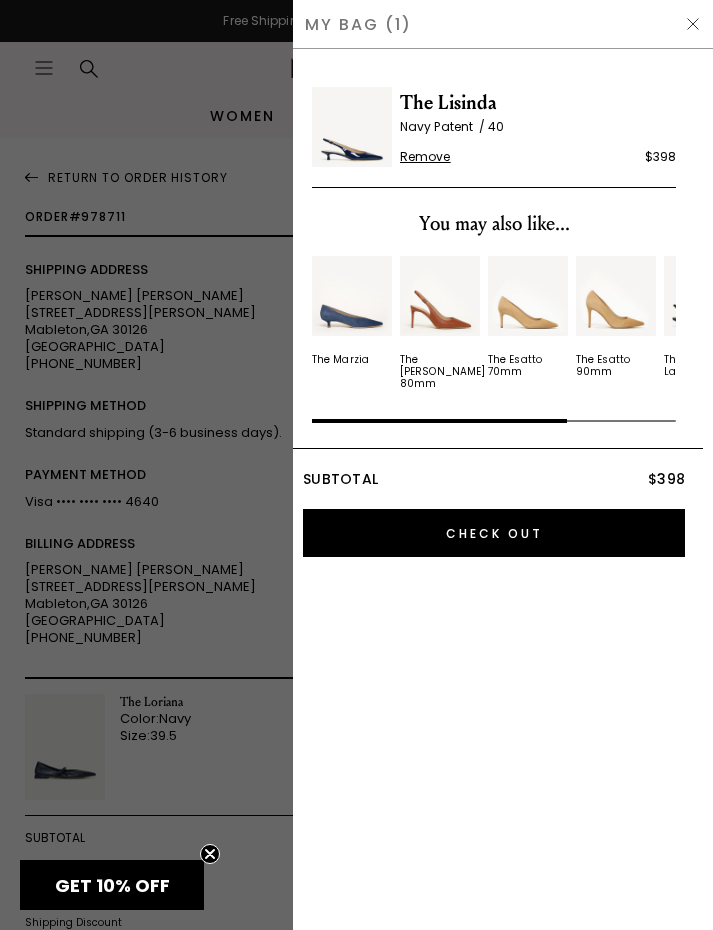 click on "Check Out" at bounding box center [494, 533] 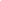 scroll, scrollTop: 0, scrollLeft: 0, axis: both 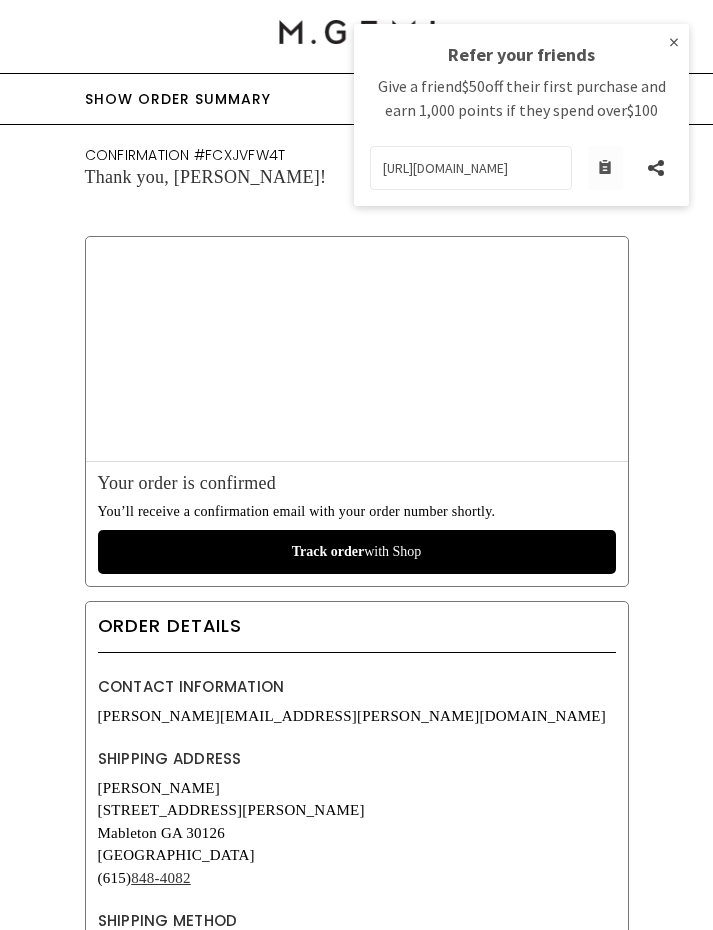 click on "Show order summary" at bounding box center [311, 99] 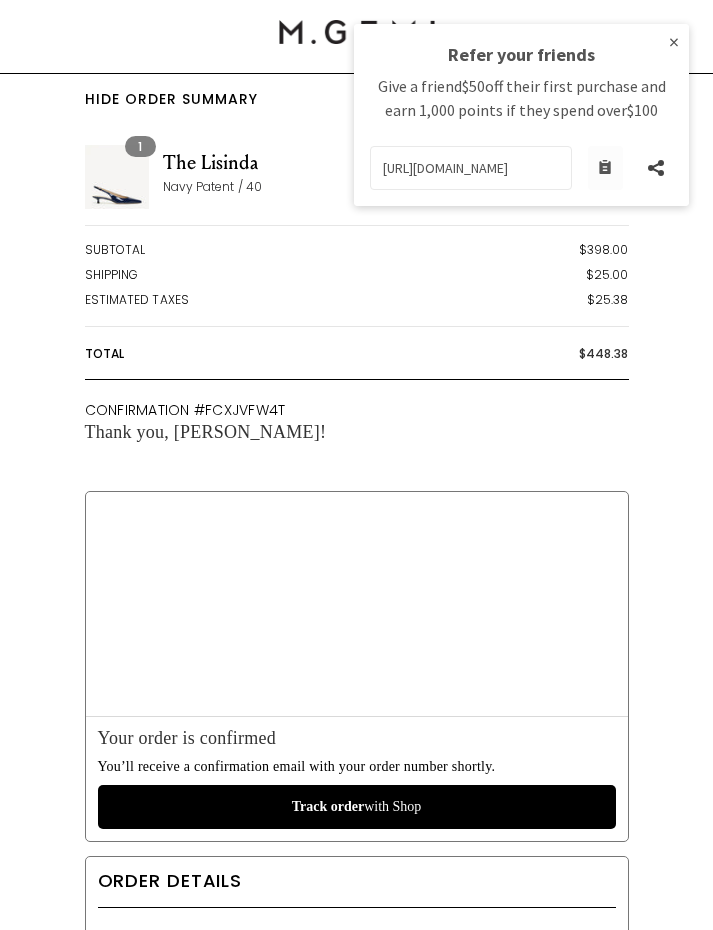 click on "×" at bounding box center (674, 42) 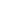 scroll, scrollTop: 0, scrollLeft: 0, axis: both 